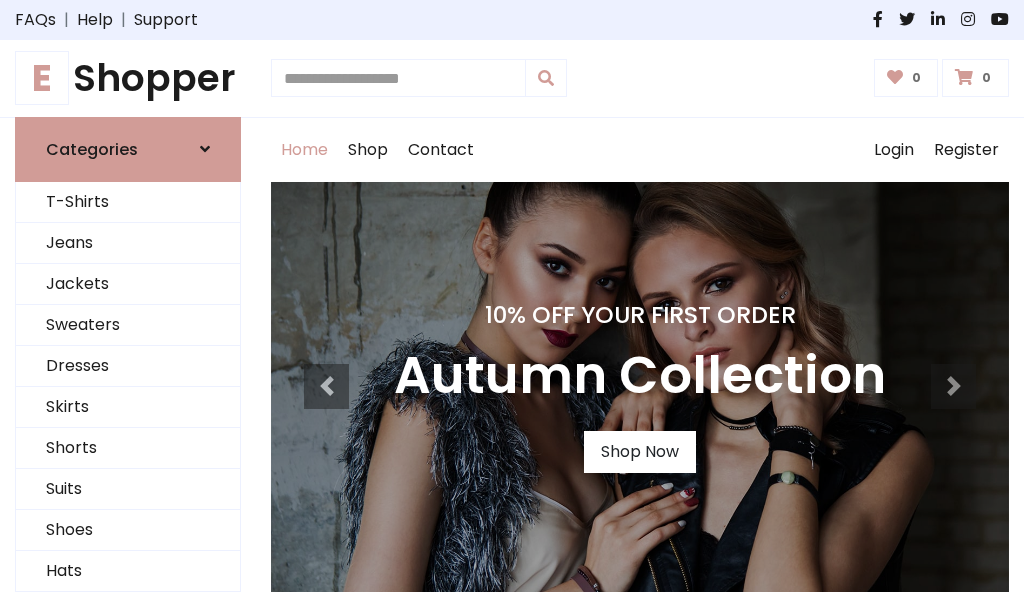 scroll, scrollTop: 0, scrollLeft: 0, axis: both 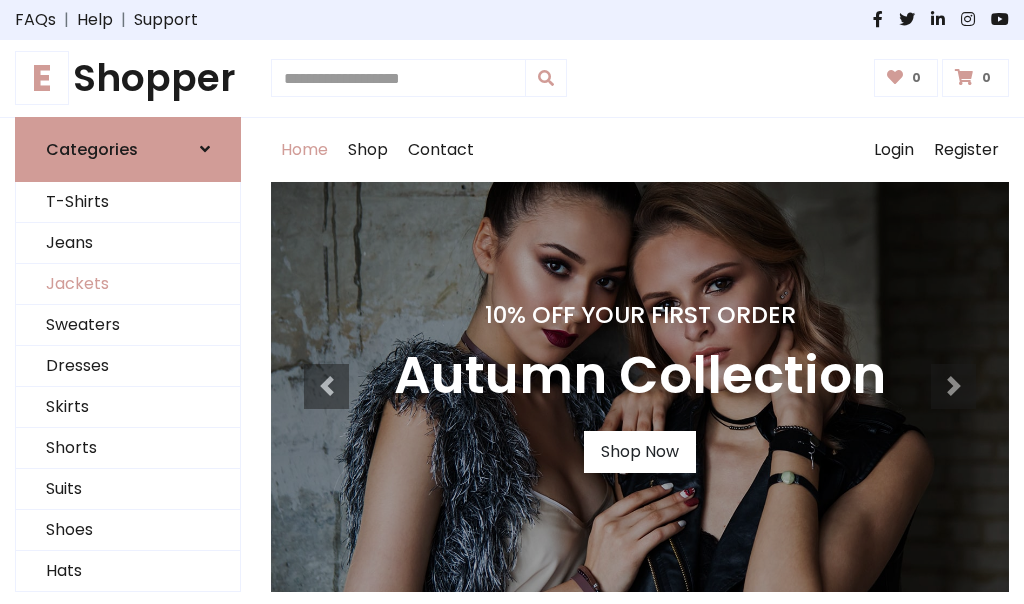 click on "Jackets" at bounding box center [128, 284] 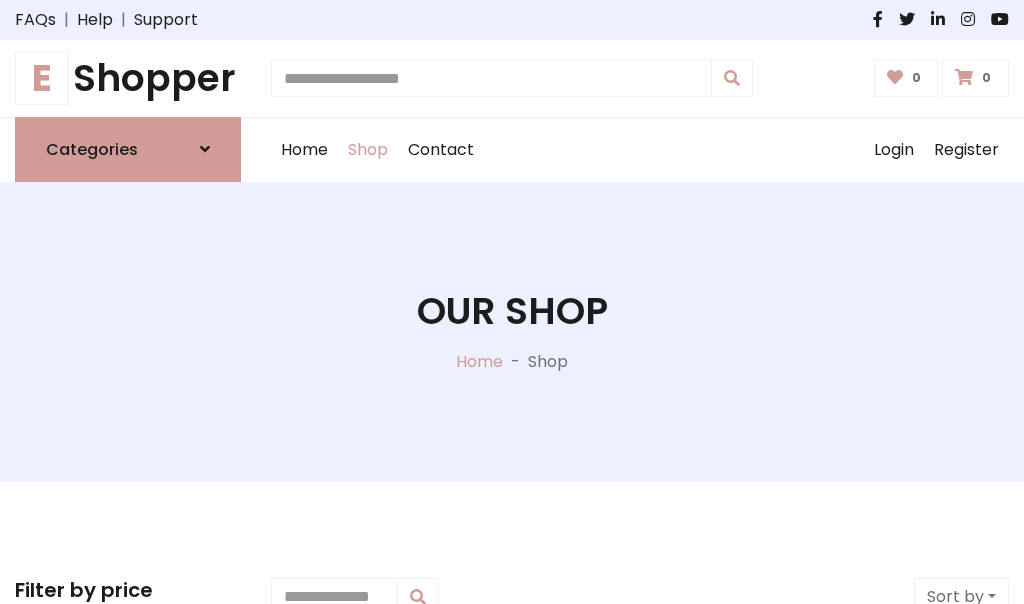 scroll, scrollTop: 904, scrollLeft: 0, axis: vertical 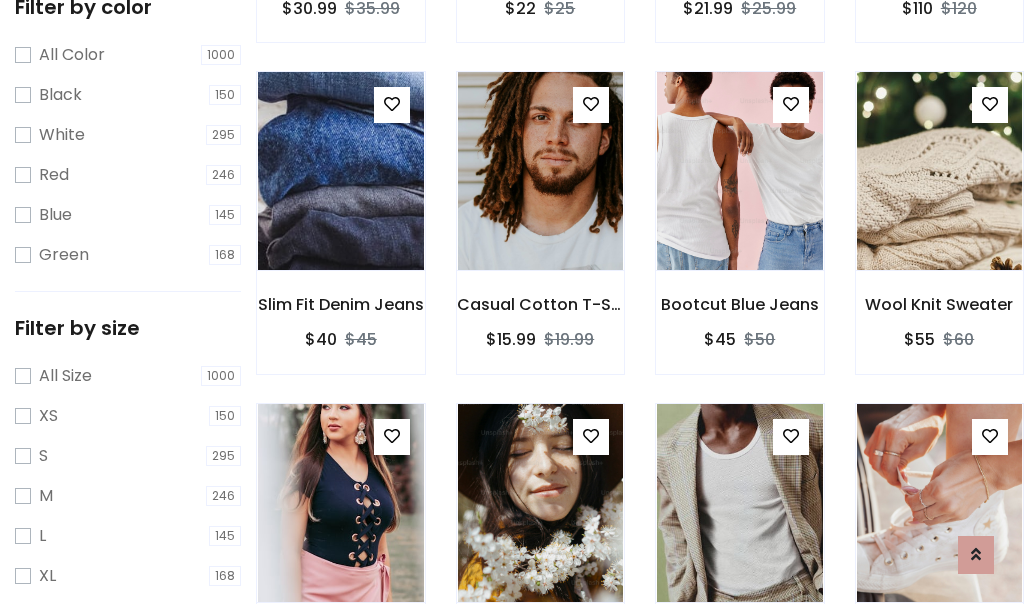 click at bounding box center (340, -160) 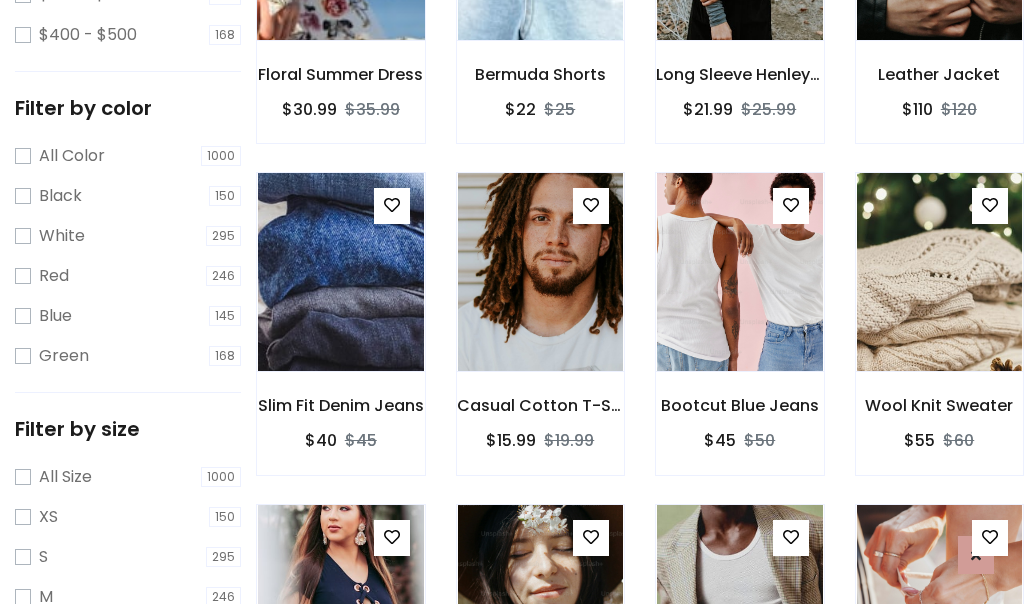 scroll, scrollTop: 101, scrollLeft: 0, axis: vertical 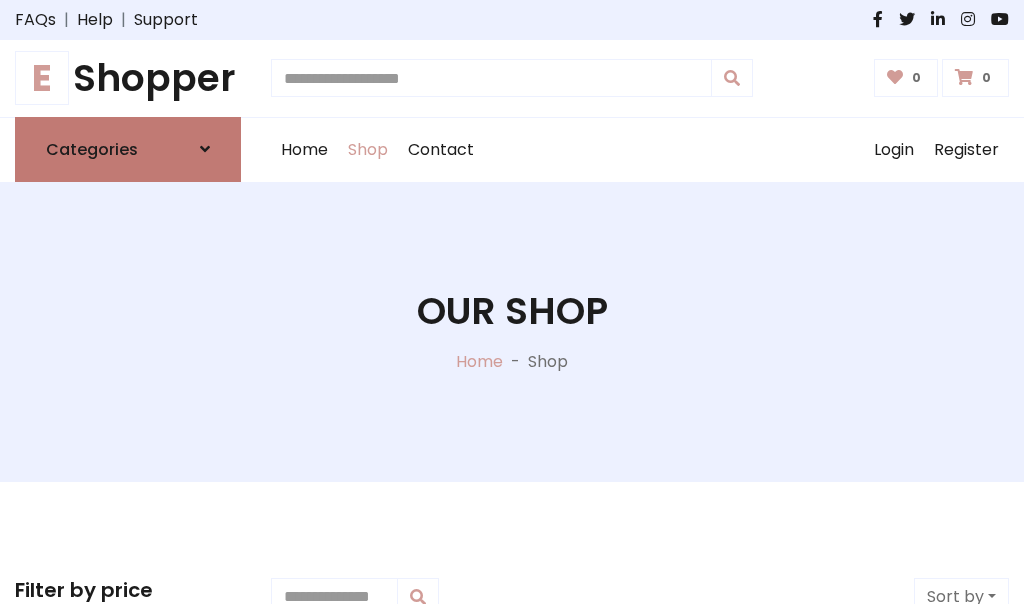 click on "Categories" at bounding box center (92, 149) 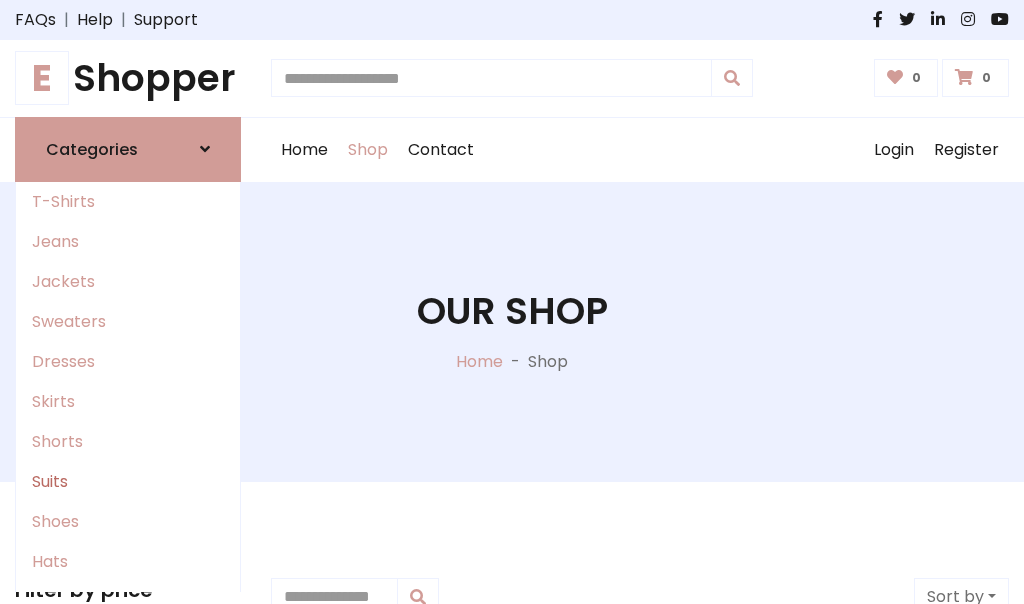 click on "Suits" at bounding box center [128, 482] 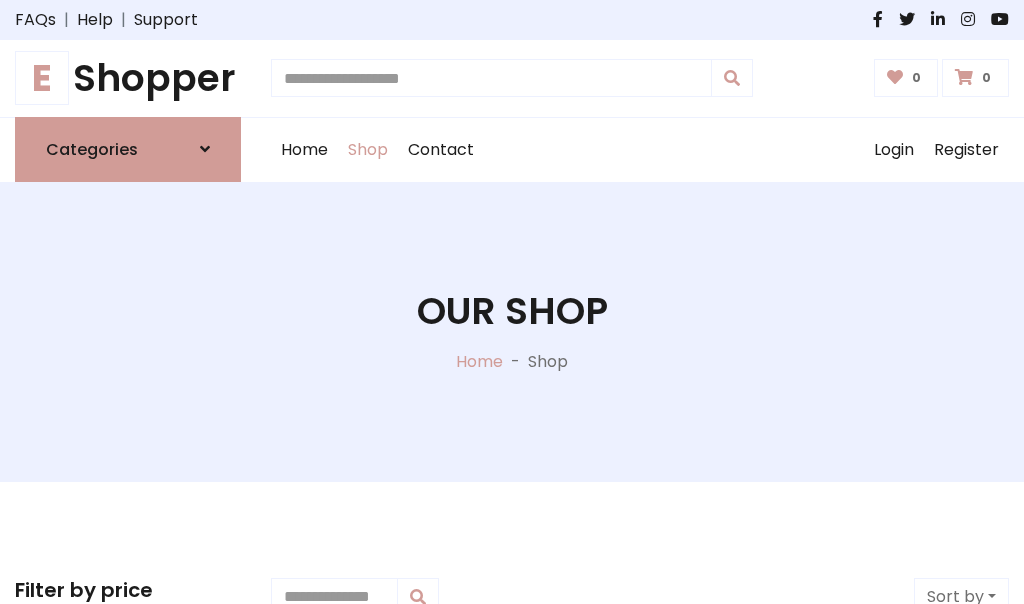 scroll, scrollTop: 1445, scrollLeft: 0, axis: vertical 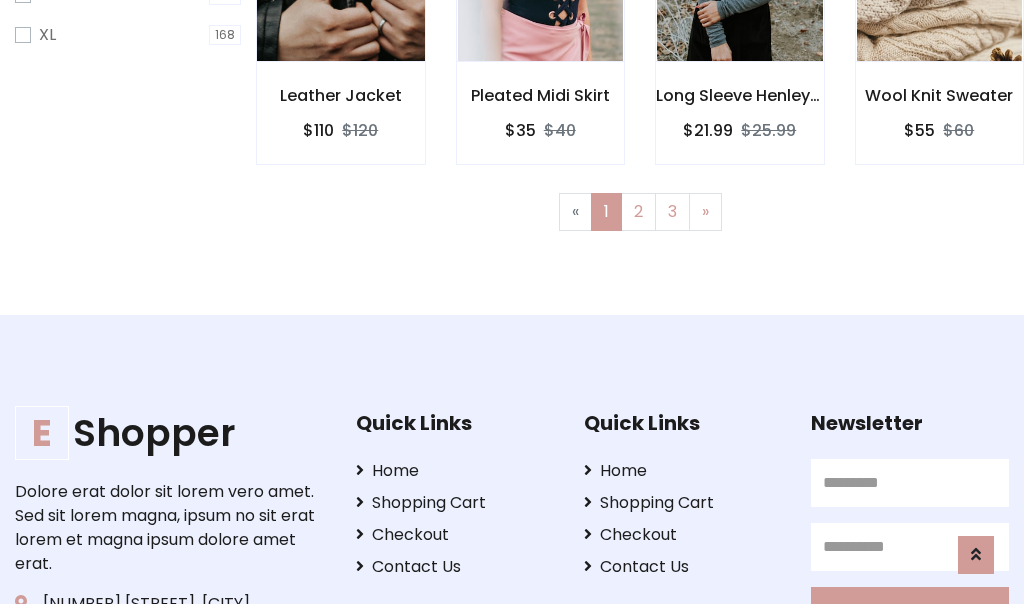 click at bounding box center (340, -38) 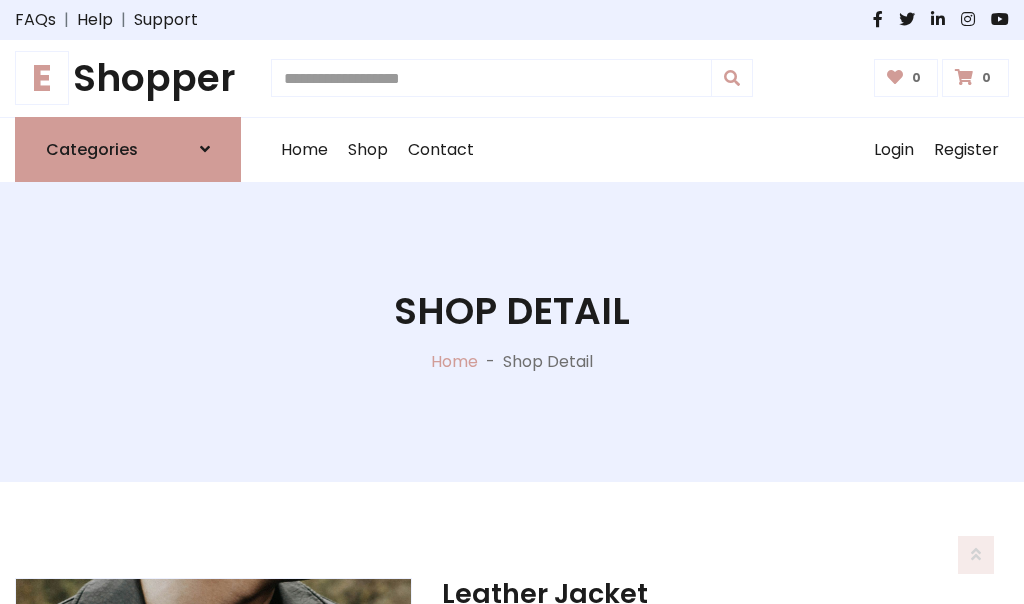 scroll, scrollTop: 1869, scrollLeft: 0, axis: vertical 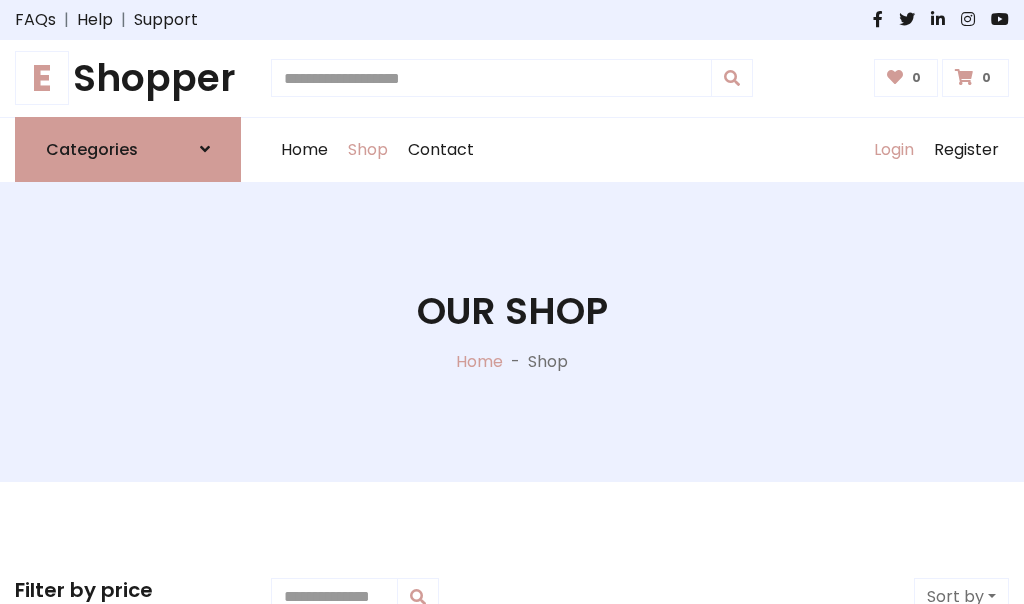 click on "Login" at bounding box center (894, 150) 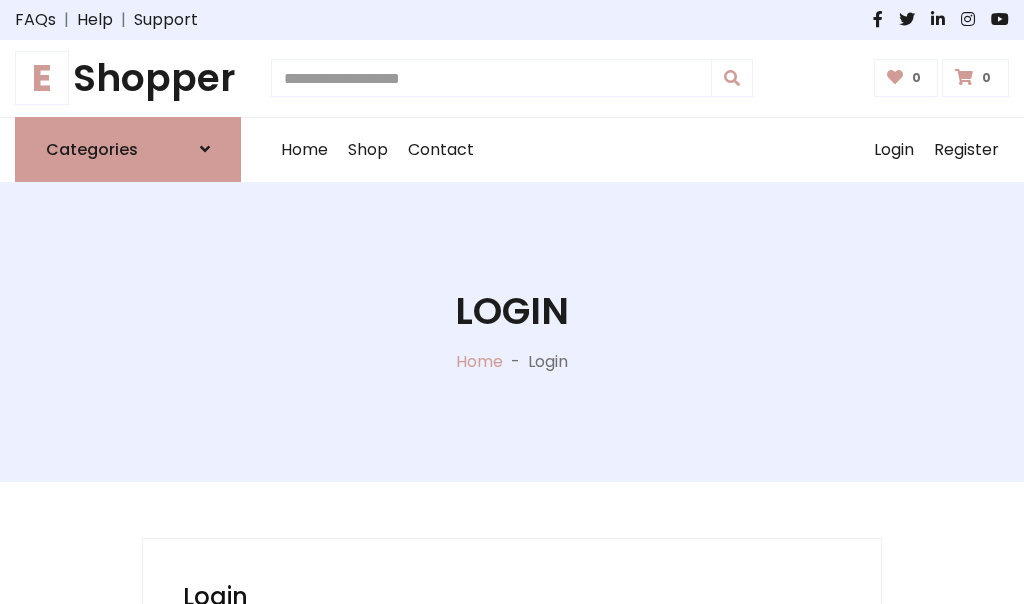 scroll, scrollTop: 0, scrollLeft: 0, axis: both 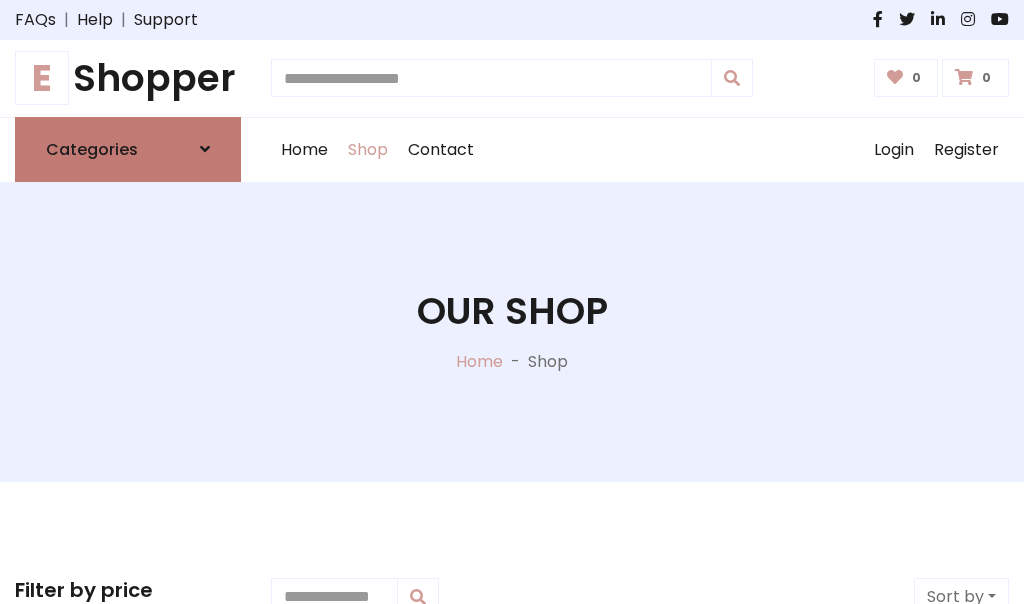 click at bounding box center [205, 149] 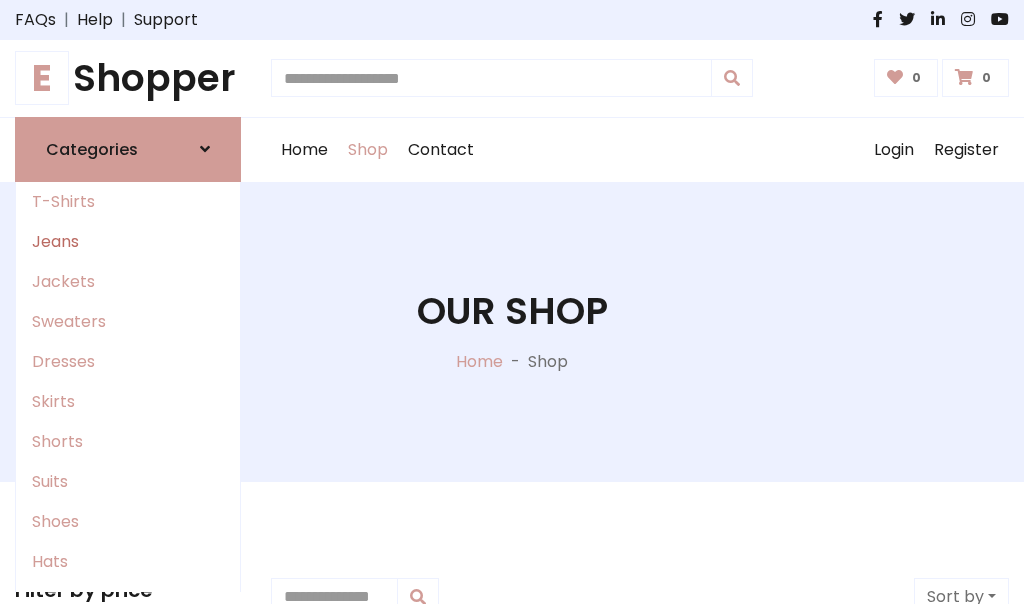 click on "Jeans" at bounding box center [128, 242] 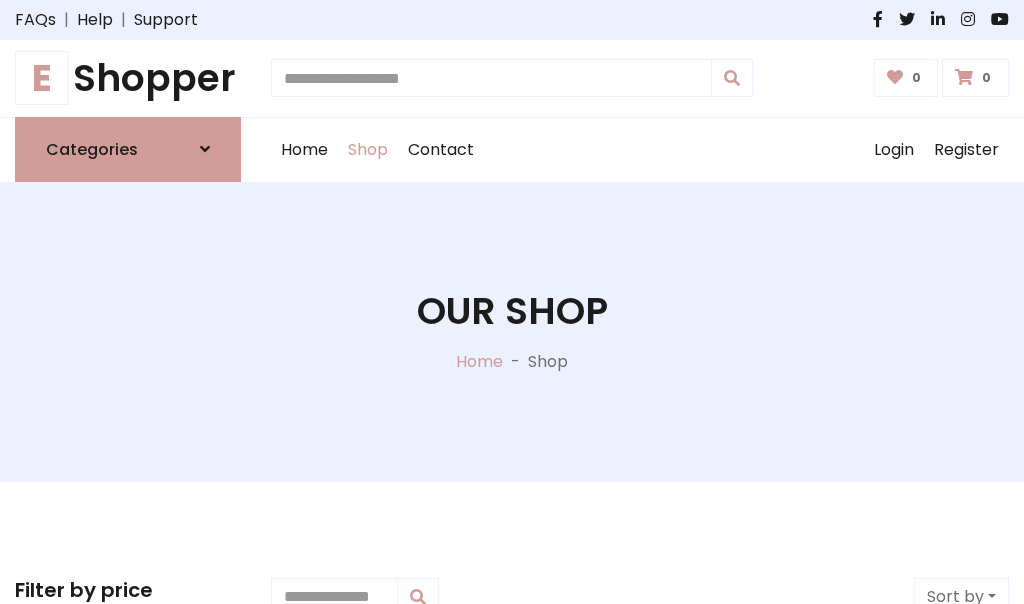 scroll, scrollTop: 0, scrollLeft: 0, axis: both 